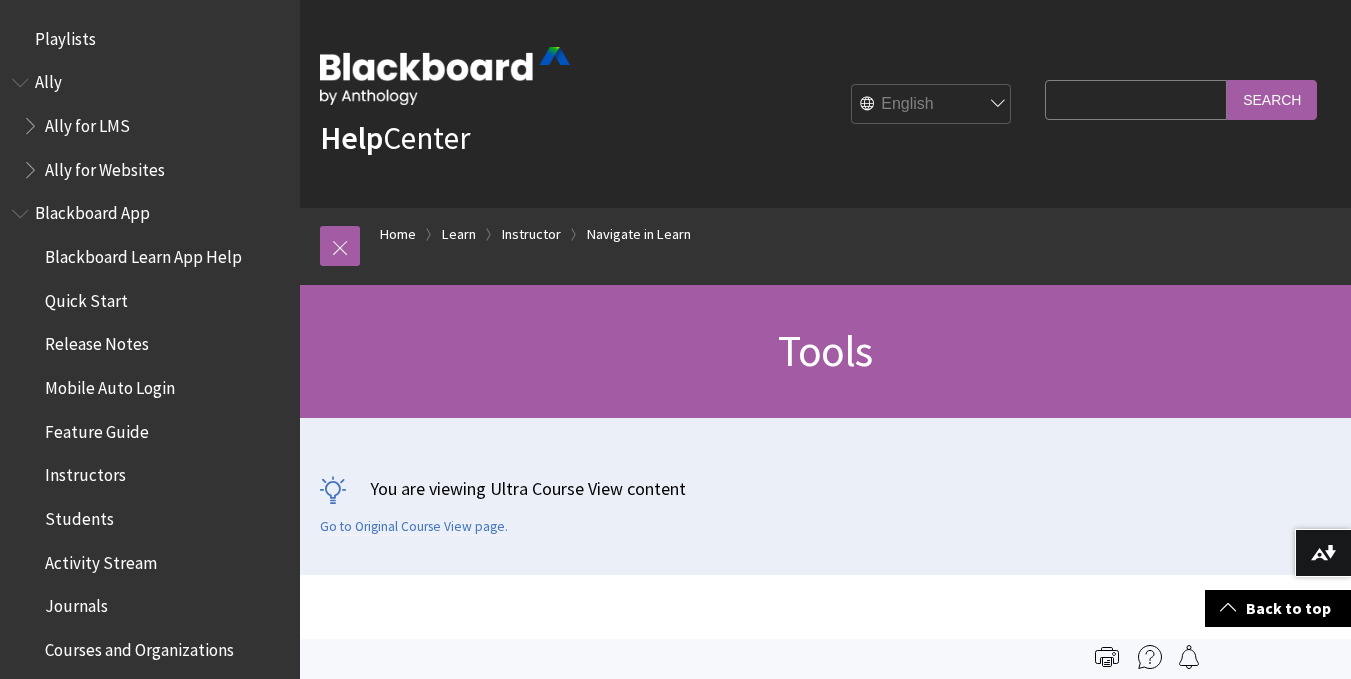 scroll, scrollTop: 641, scrollLeft: 0, axis: vertical 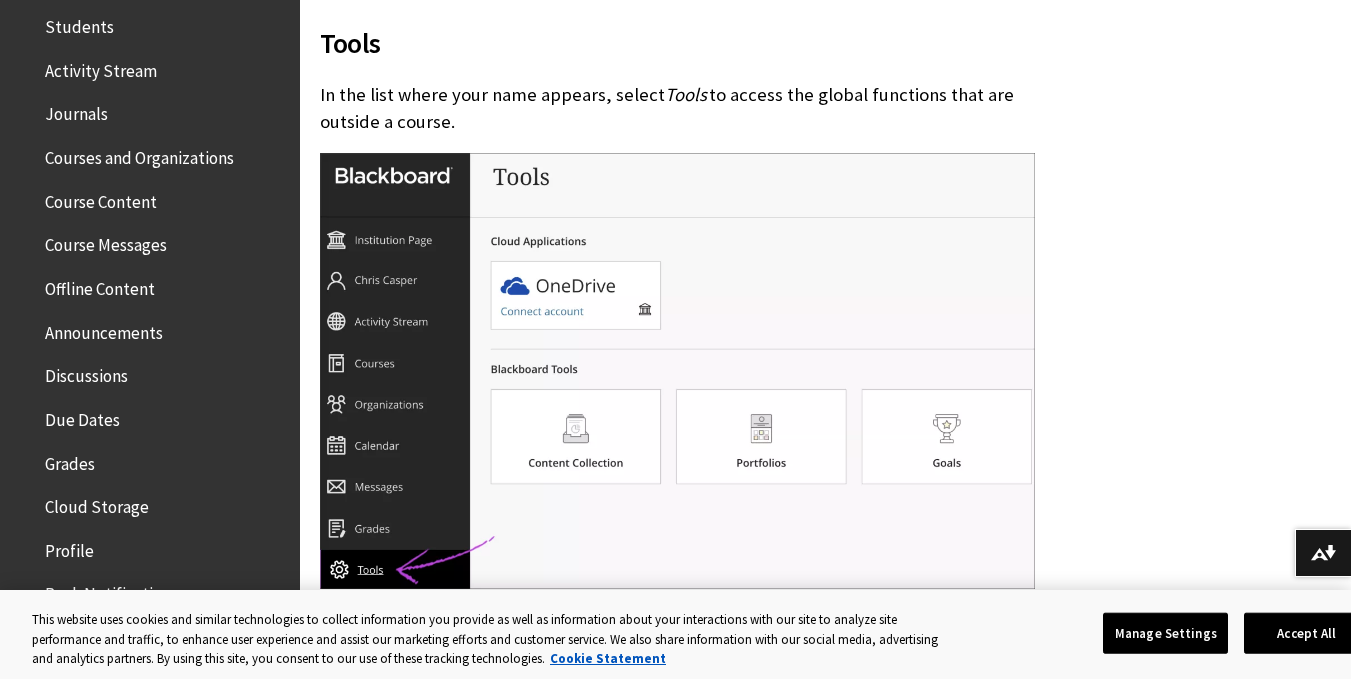 click on "Grades" at bounding box center [70, 460] 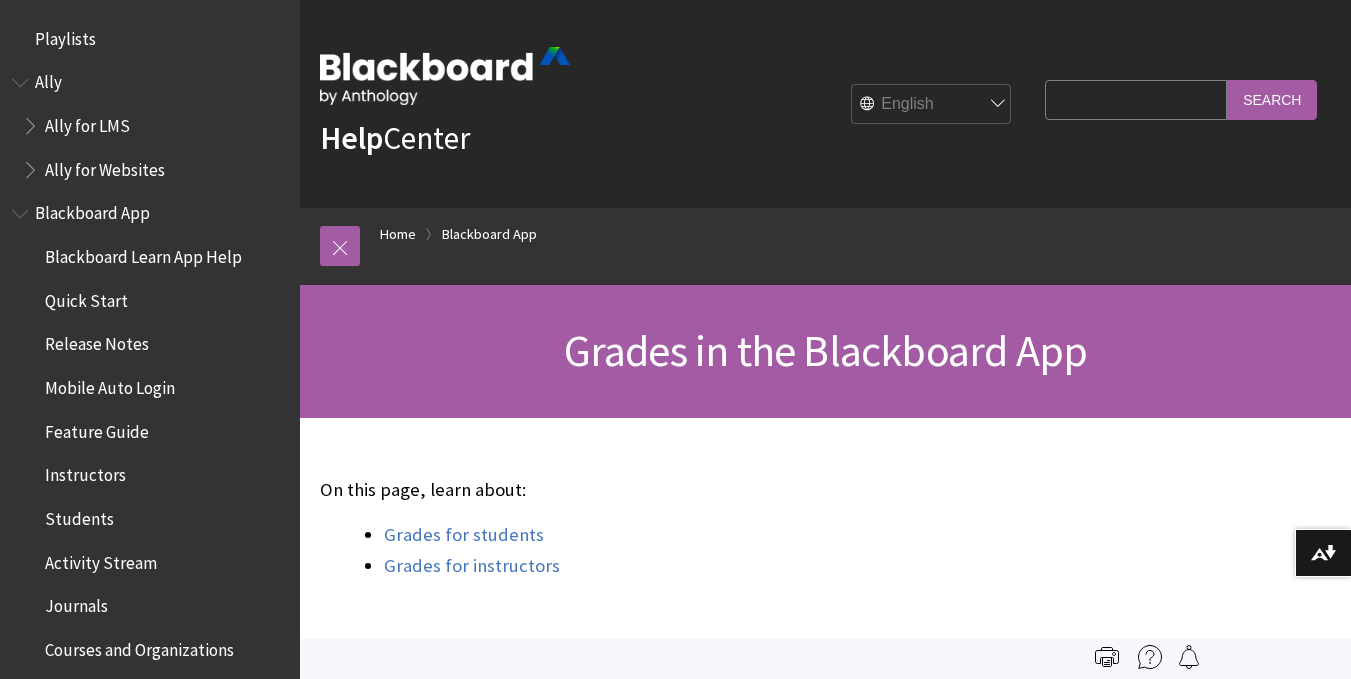 scroll, scrollTop: 0, scrollLeft: 0, axis: both 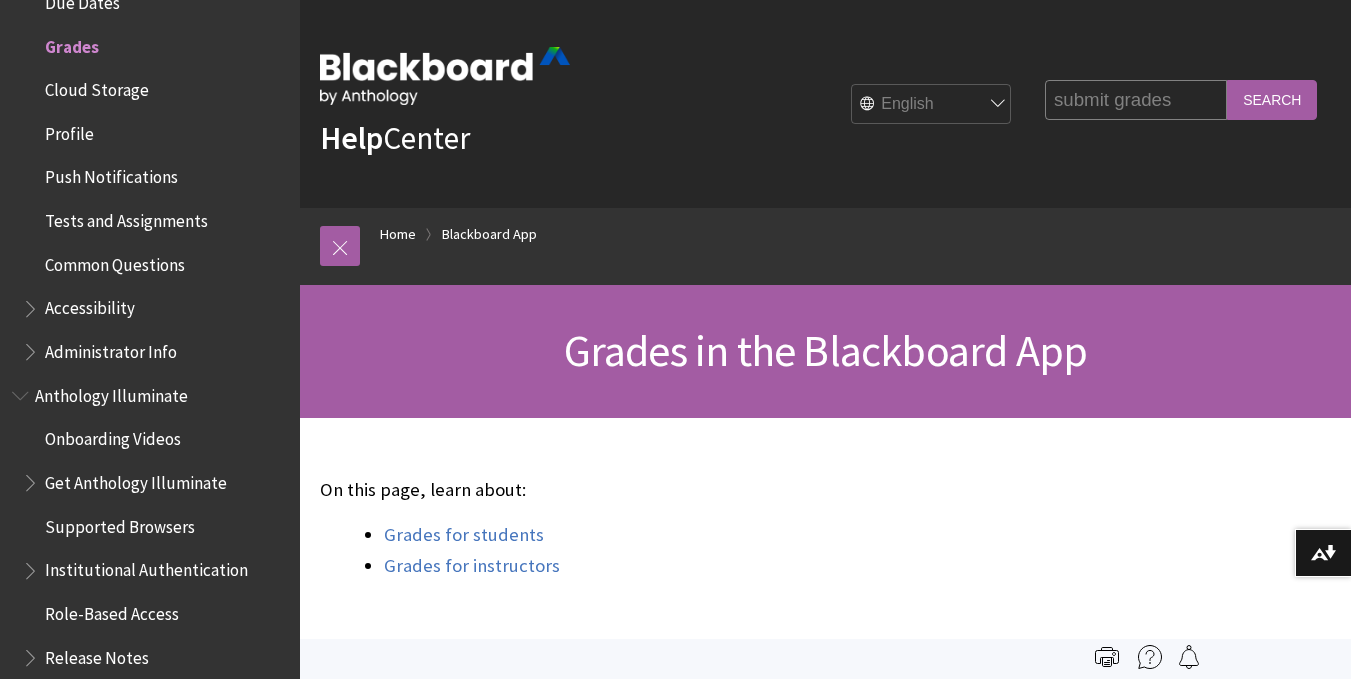 type on "submit grades" 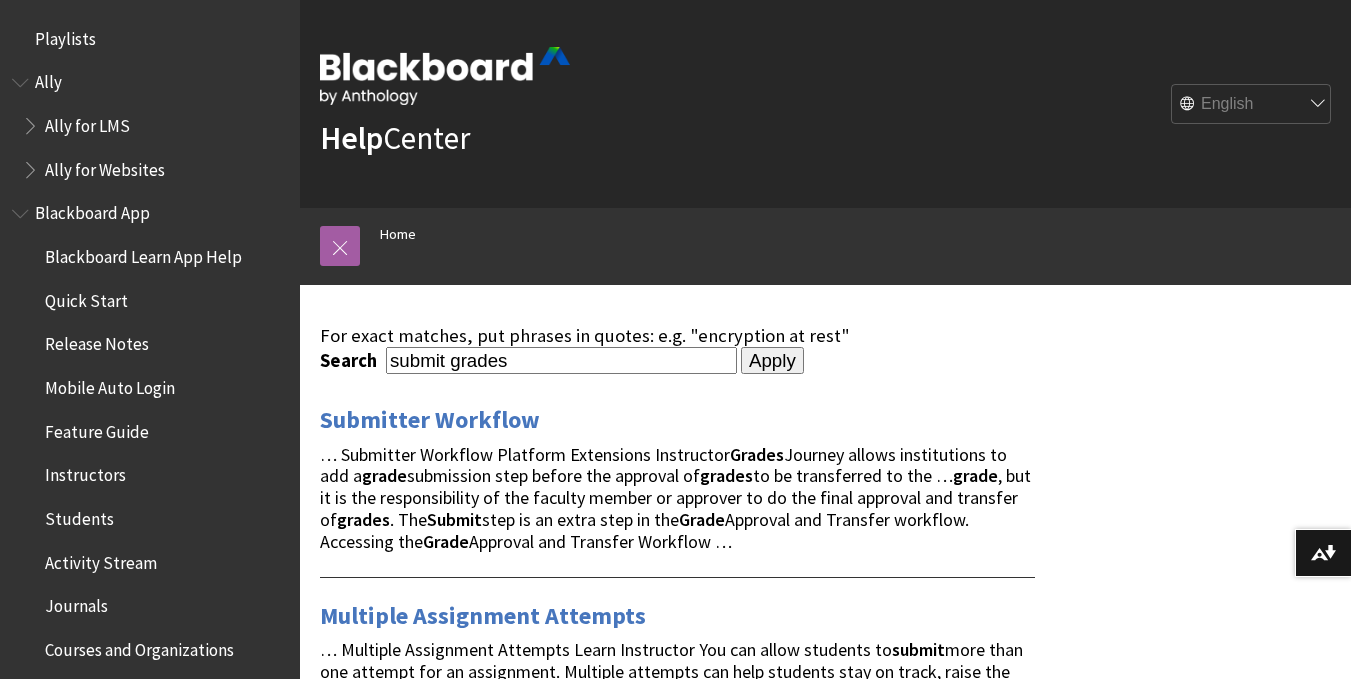 scroll, scrollTop: 0, scrollLeft: 0, axis: both 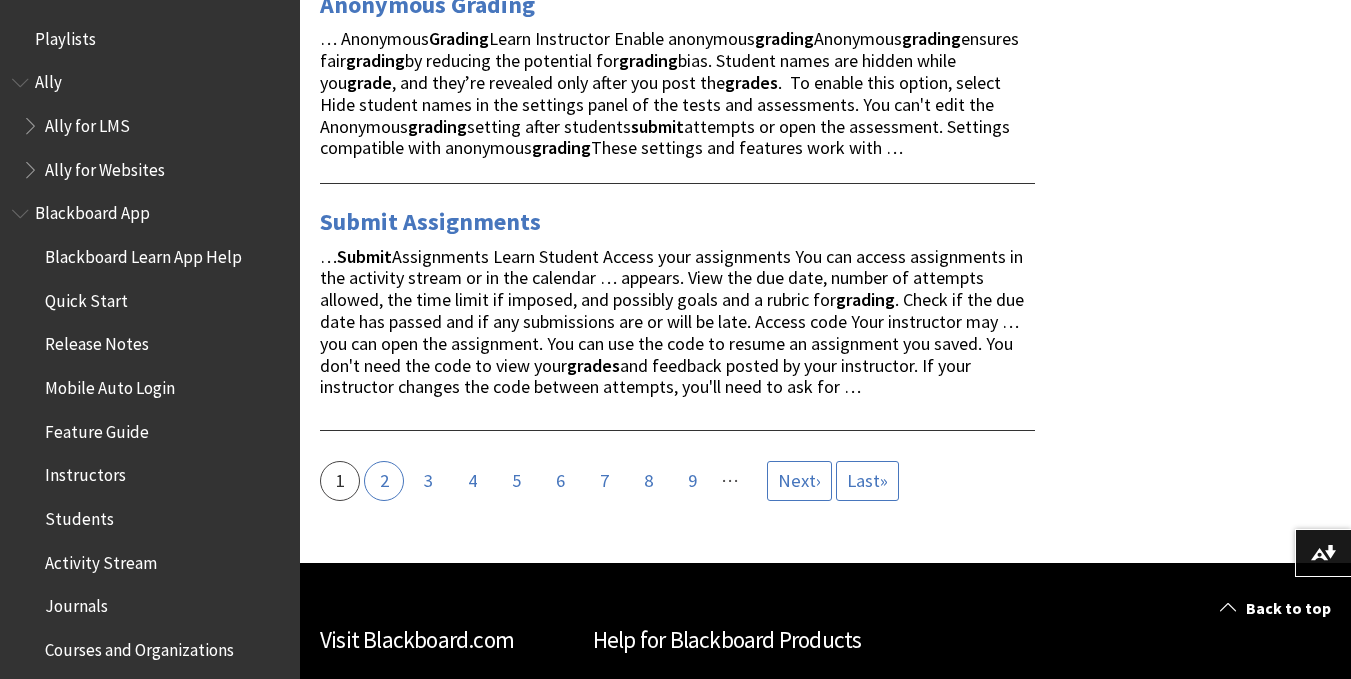 click on "Page
2" at bounding box center [384, 481] 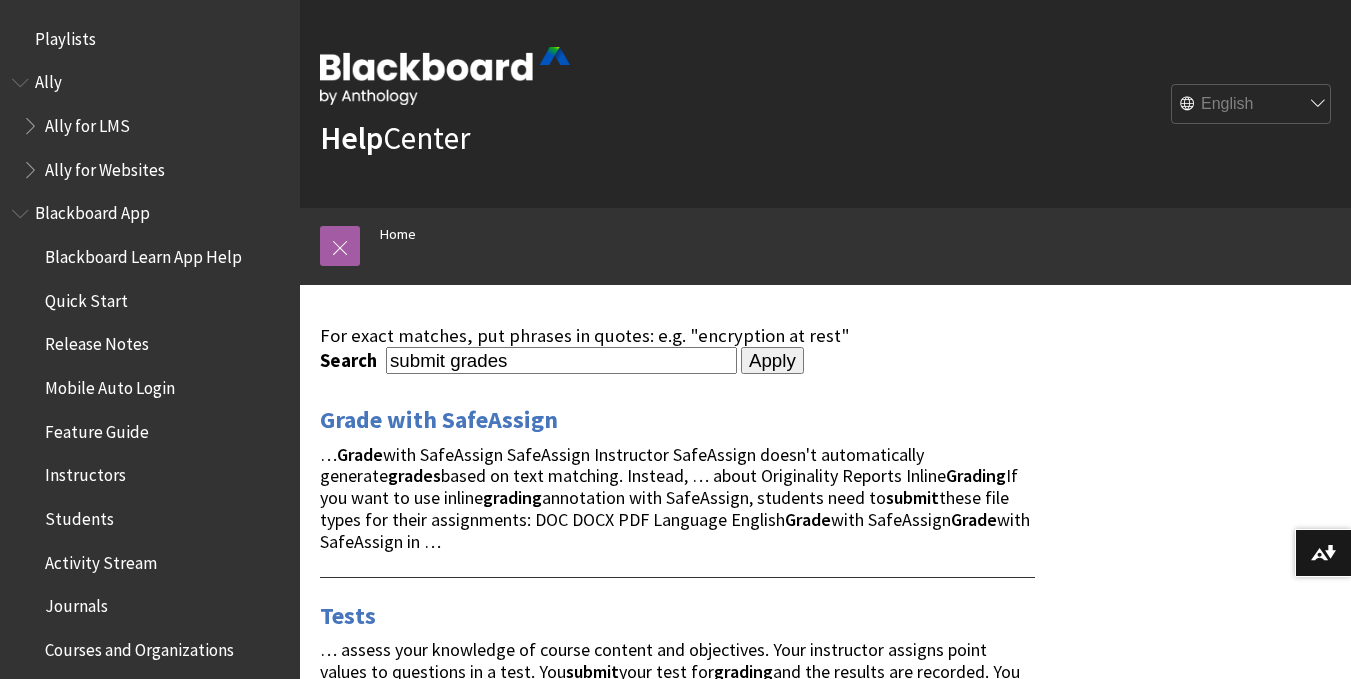 scroll, scrollTop: 0, scrollLeft: 0, axis: both 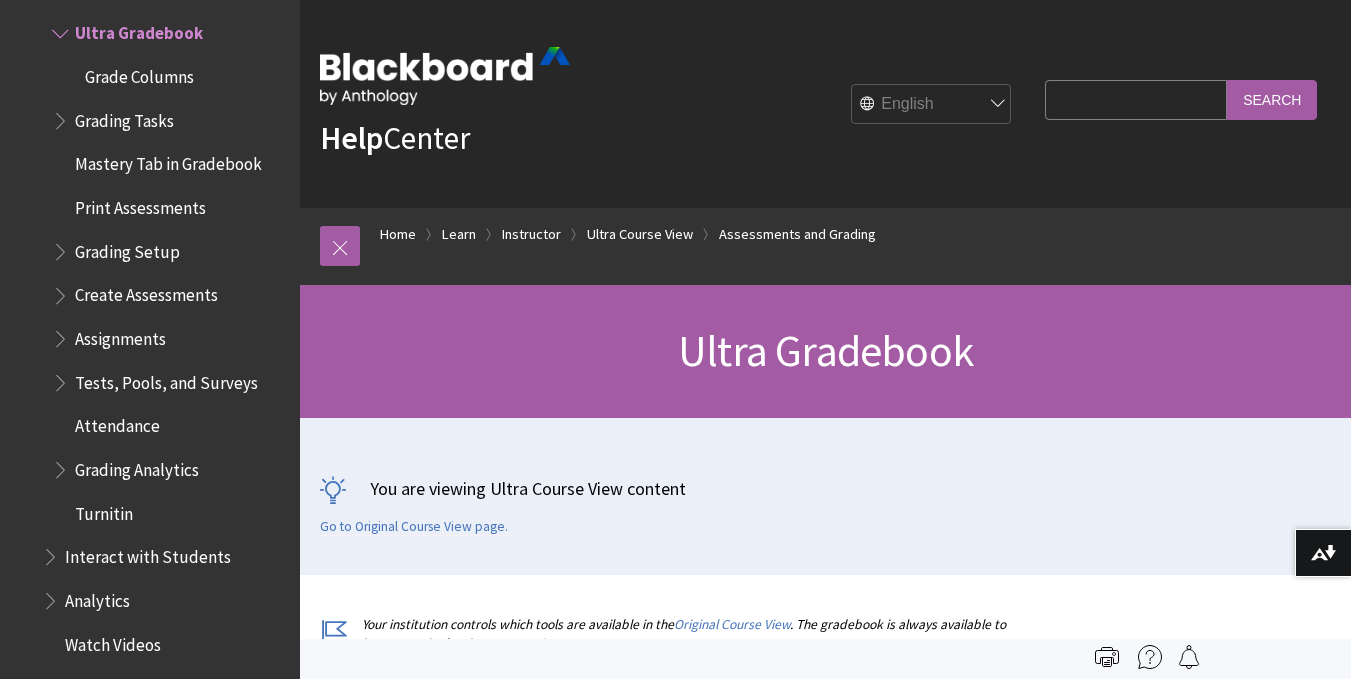 type on "submit grades" 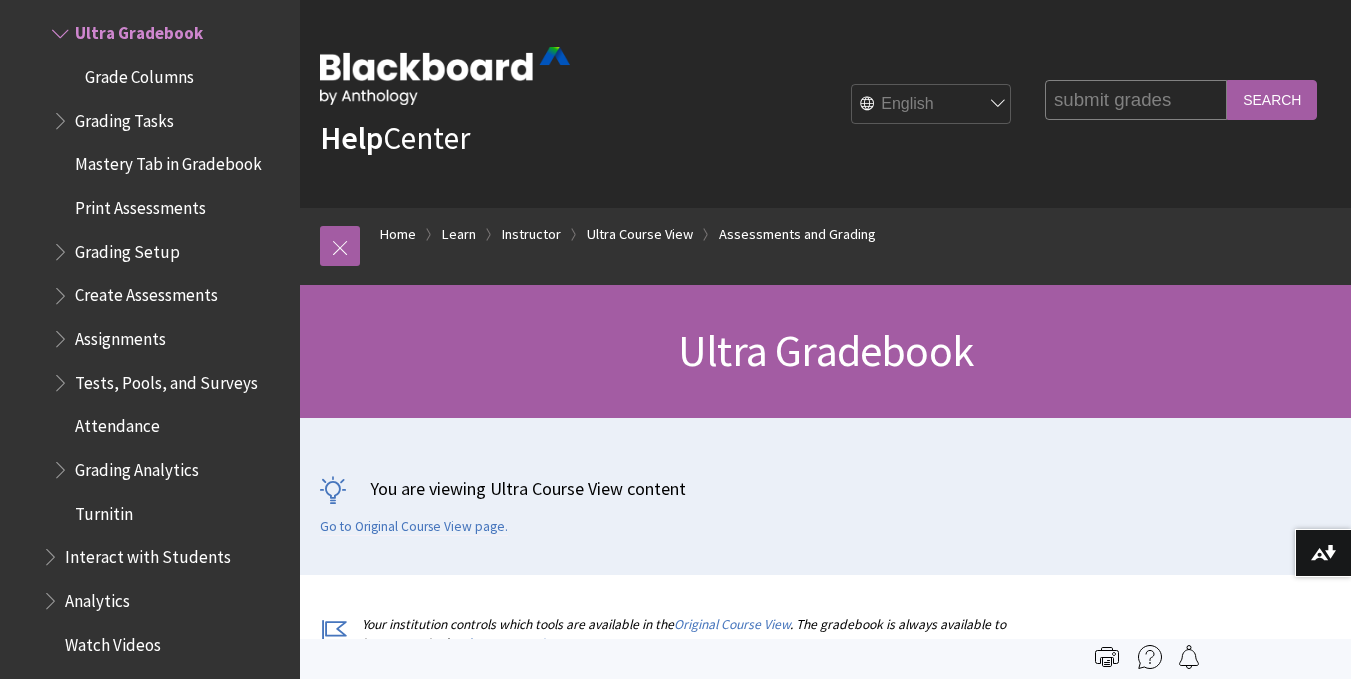scroll, scrollTop: 0, scrollLeft: 0, axis: both 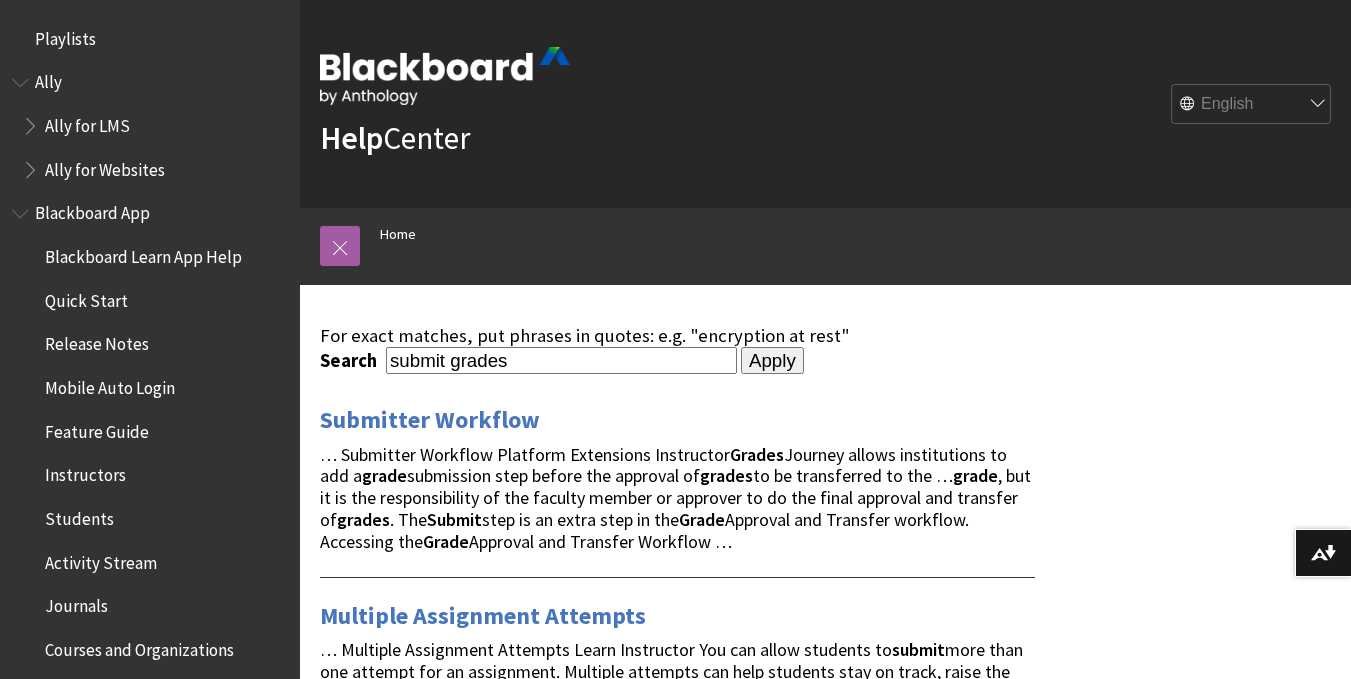 click on "Apply" at bounding box center (772, 361) 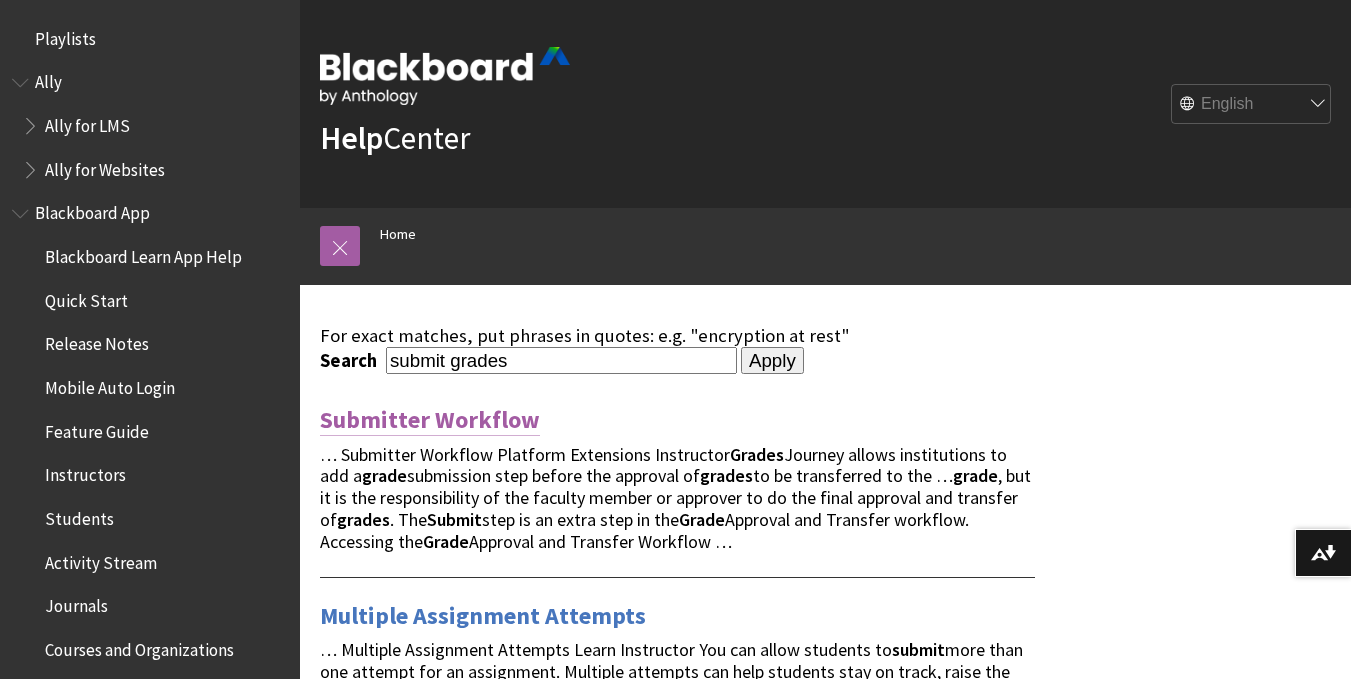 click on "Submitter Workflow" at bounding box center [430, 420] 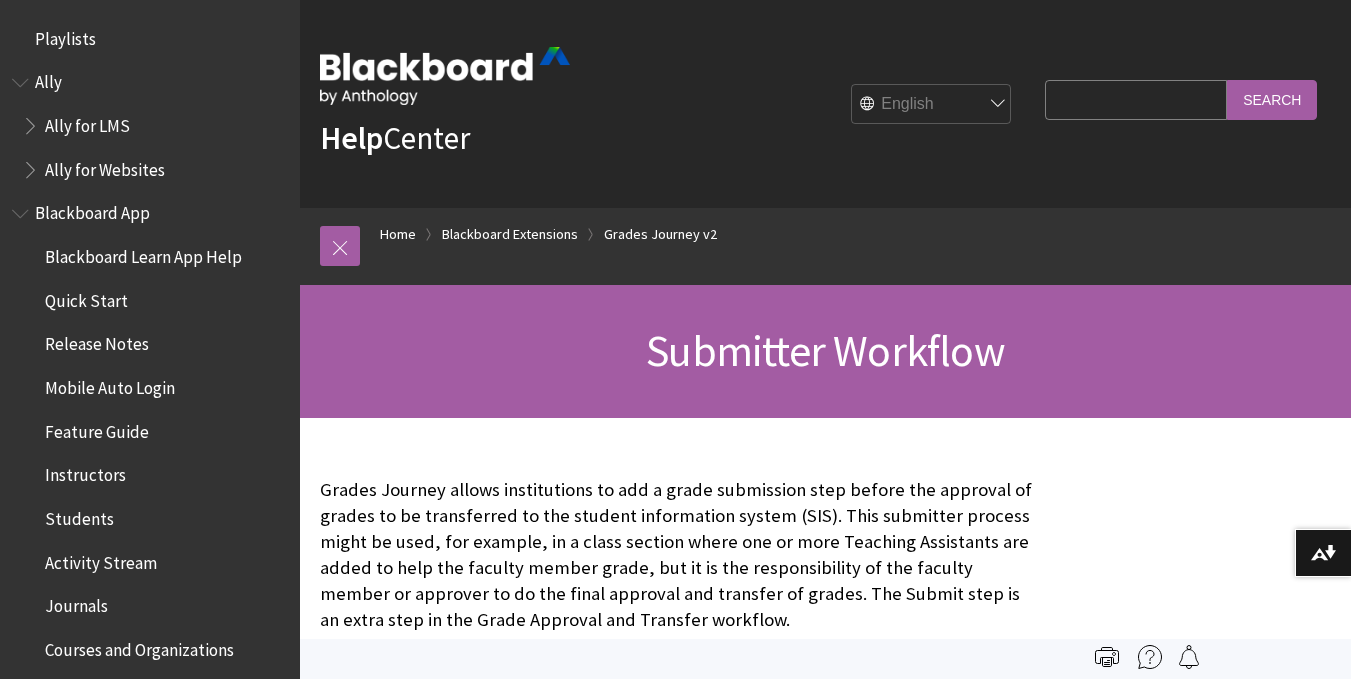 scroll, scrollTop: 0, scrollLeft: 0, axis: both 